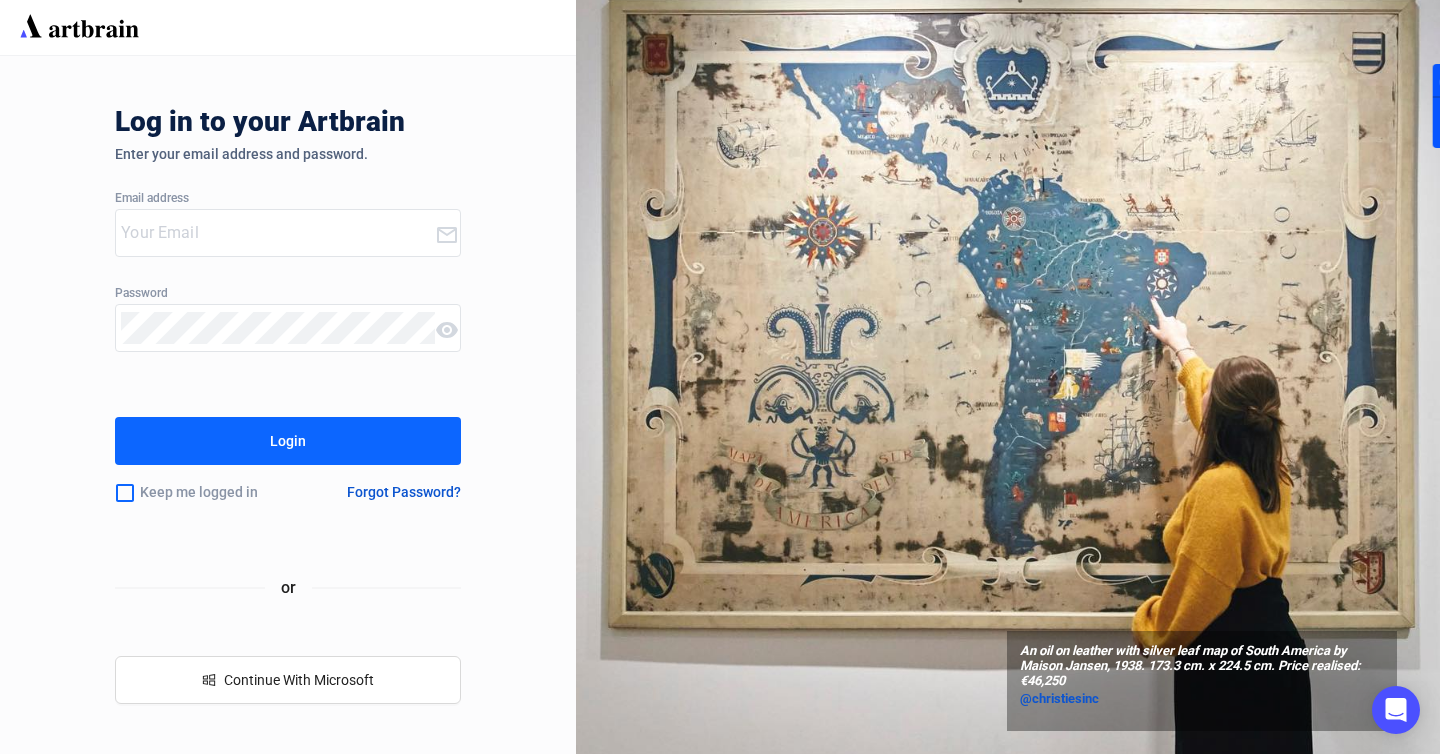 scroll, scrollTop: 0, scrollLeft: 0, axis: both 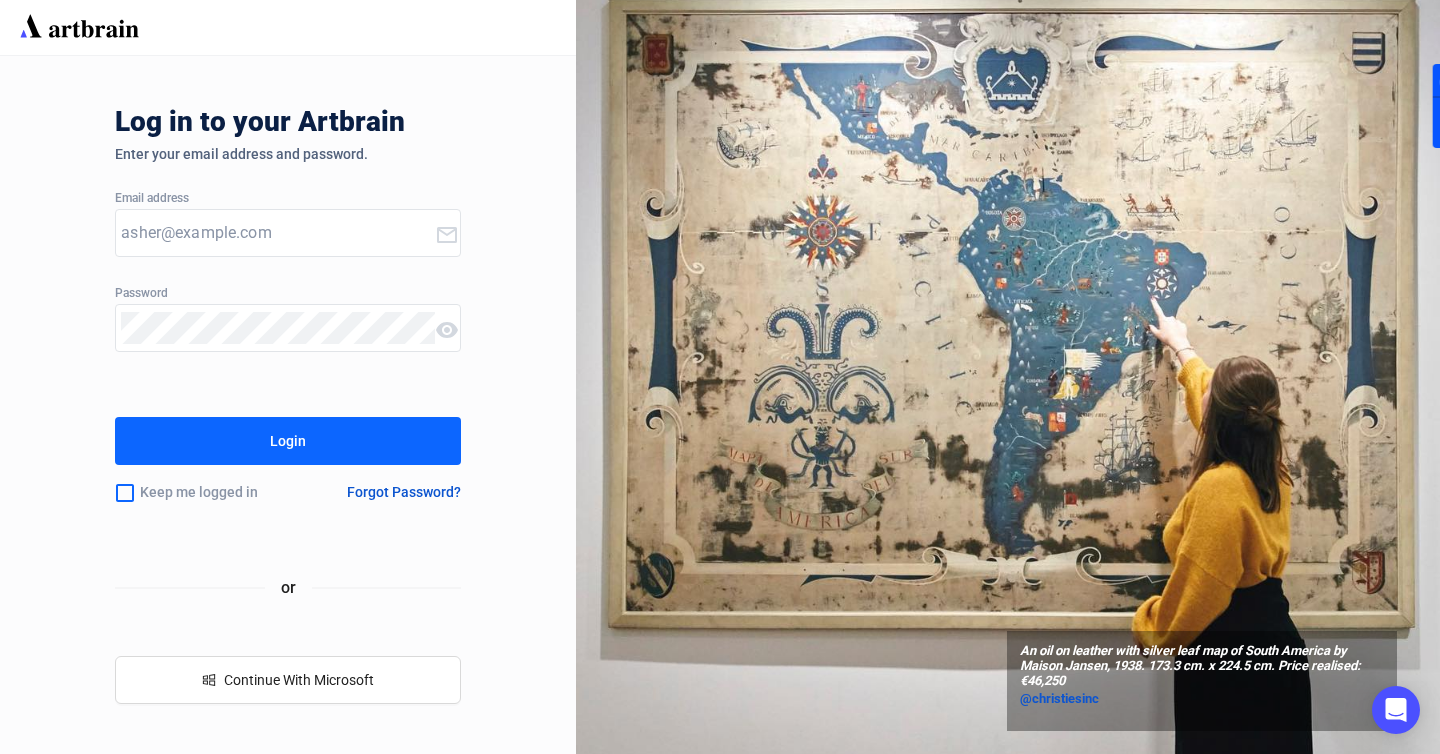 type on "asher@example.com" 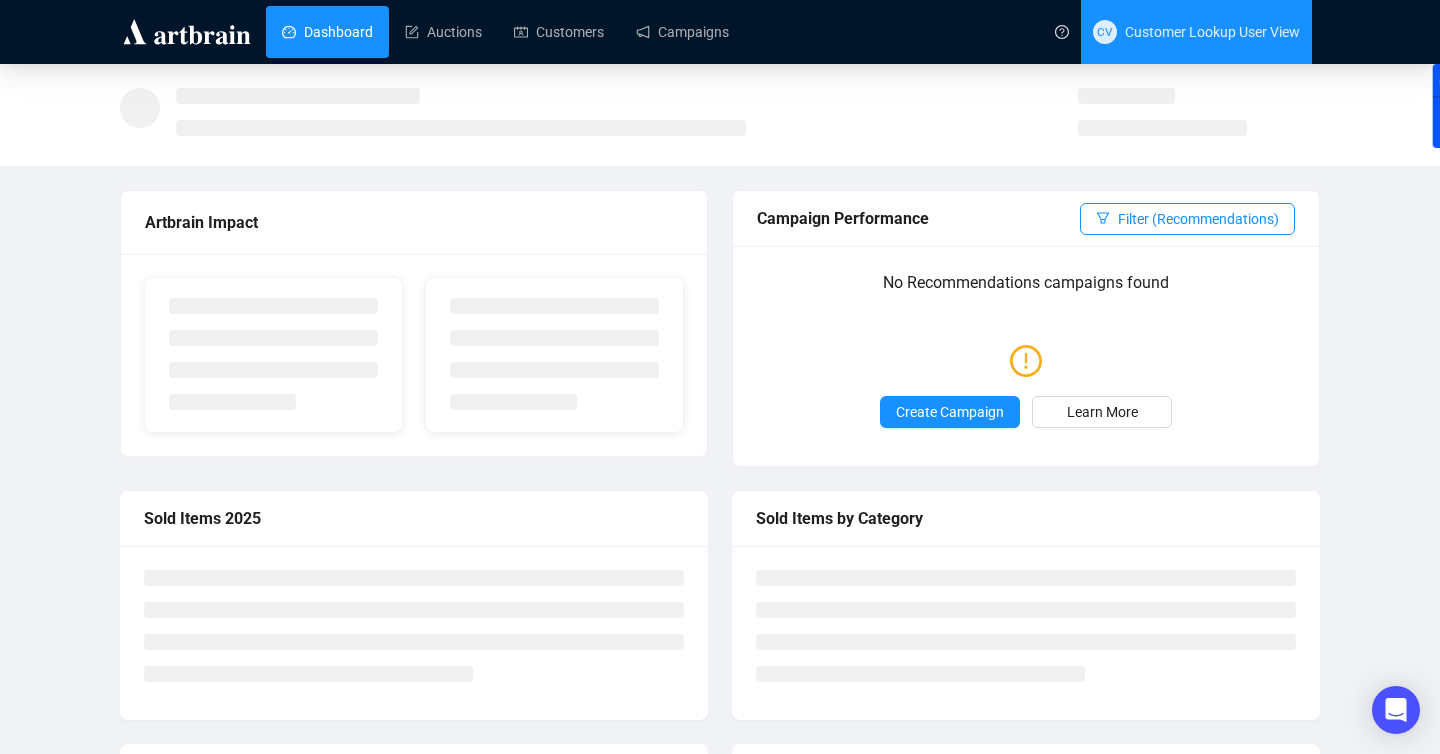 click on "Customer Lookup User View" at bounding box center [1212, 32] 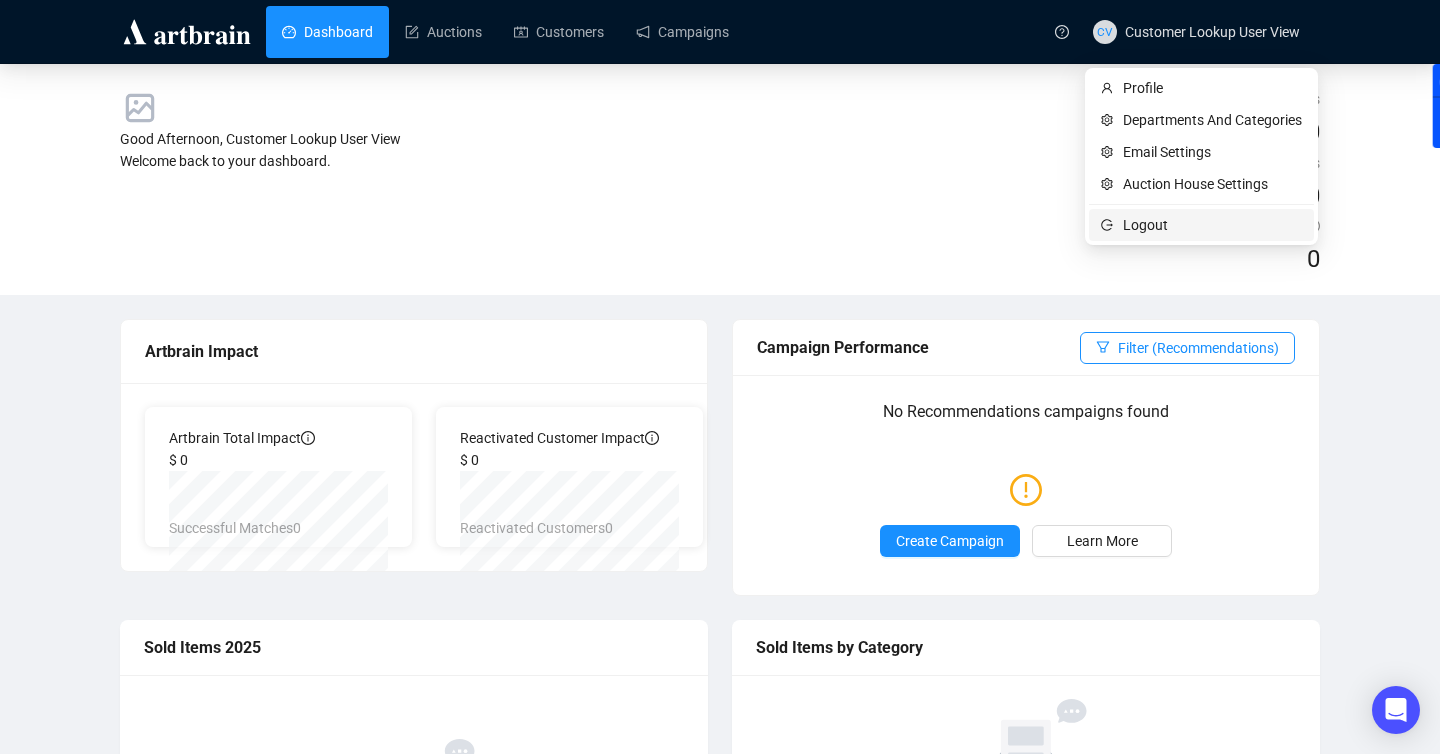 click on "Logout" at bounding box center (1212, 225) 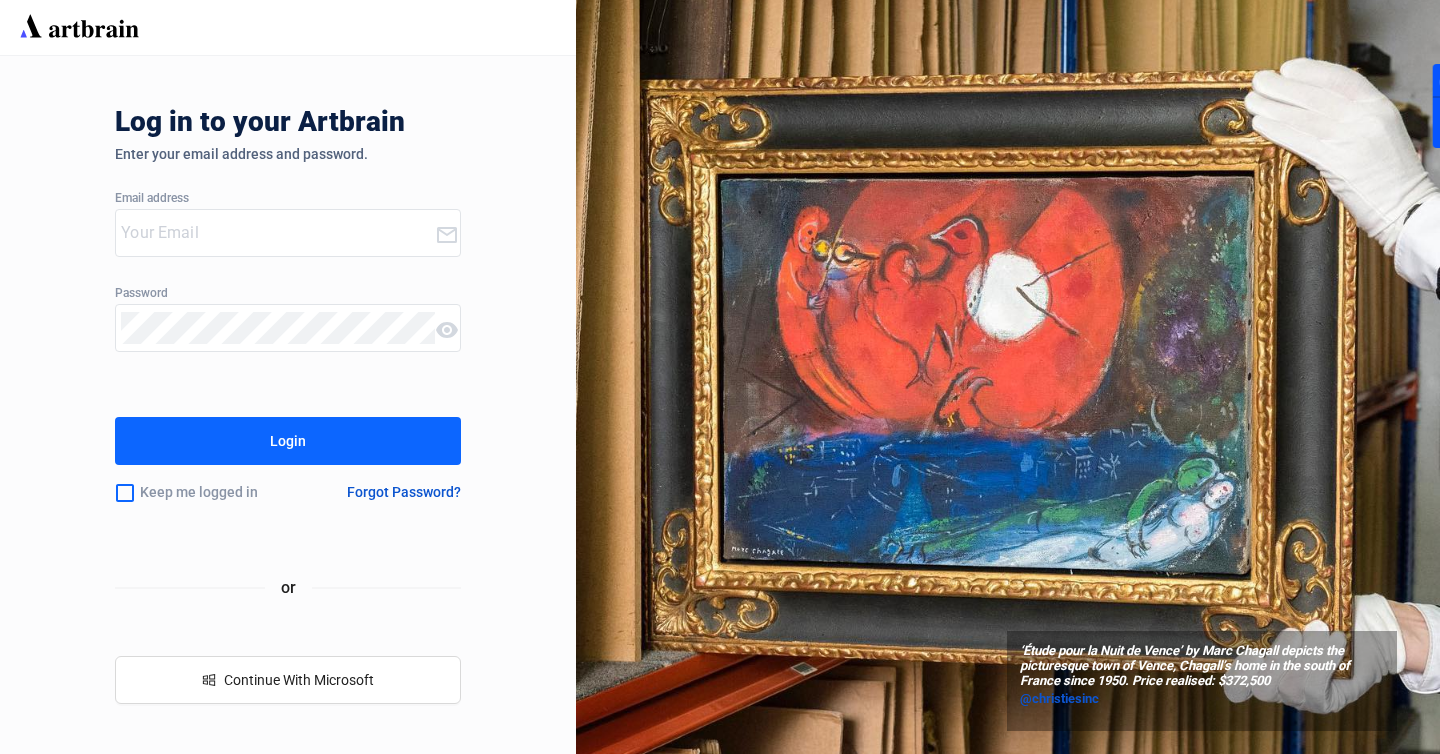 click at bounding box center (278, 233) 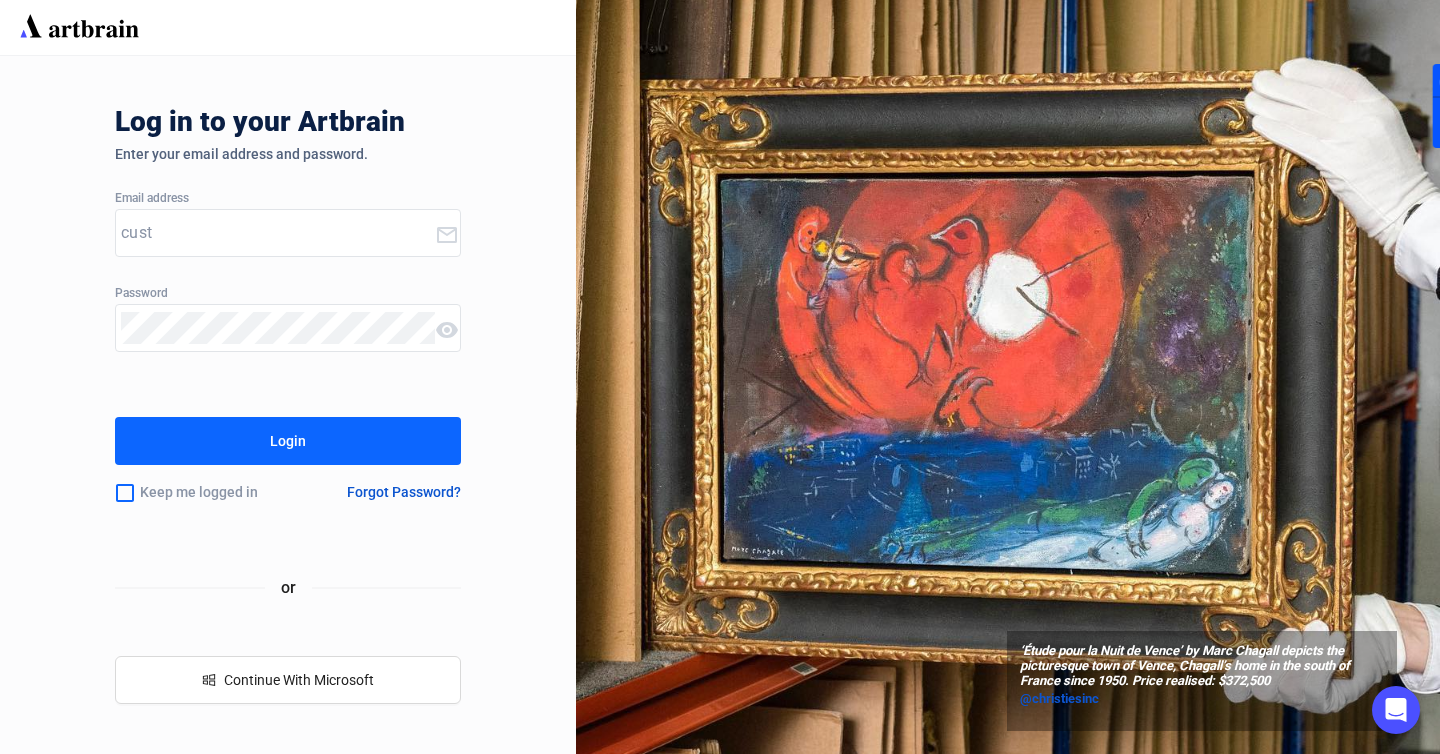 type on "concierge+customer+lookup@example.com" 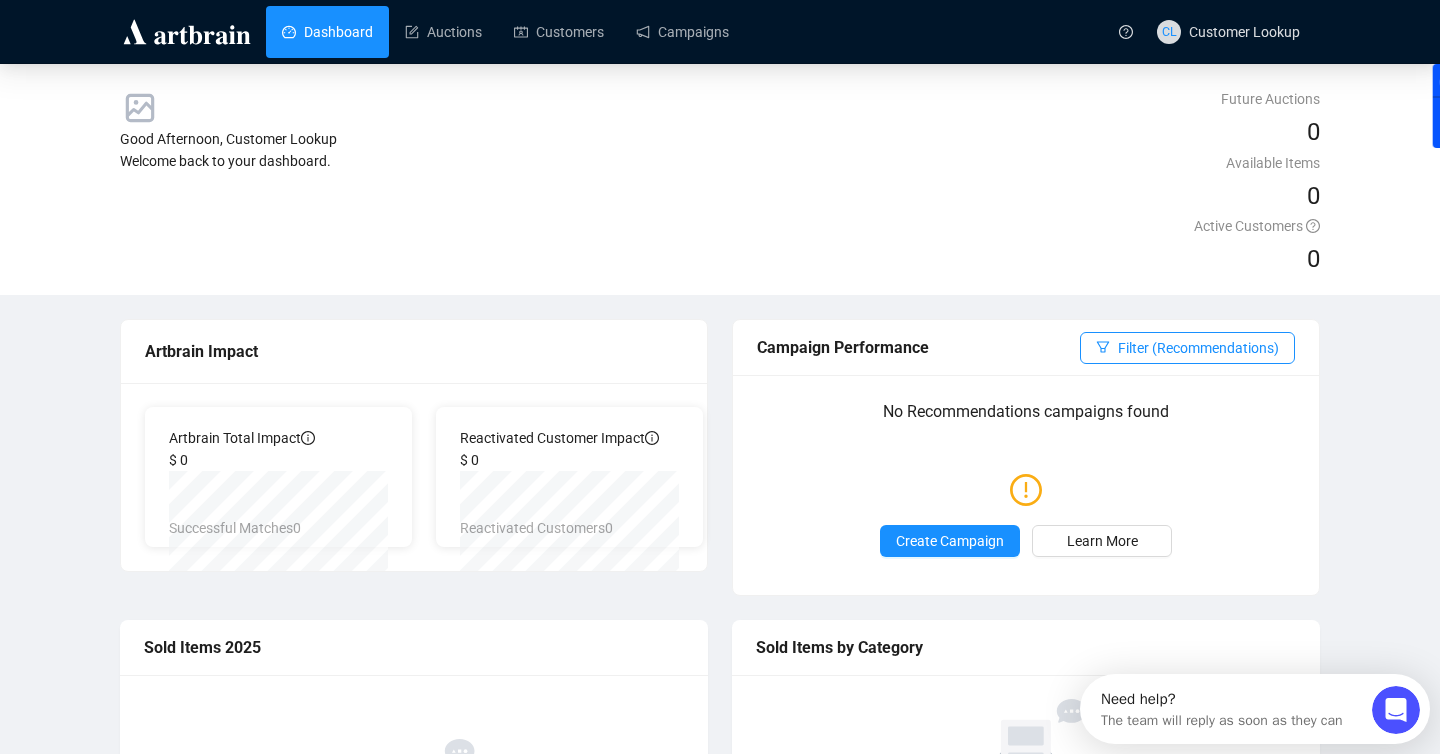 scroll, scrollTop: 0, scrollLeft: 0, axis: both 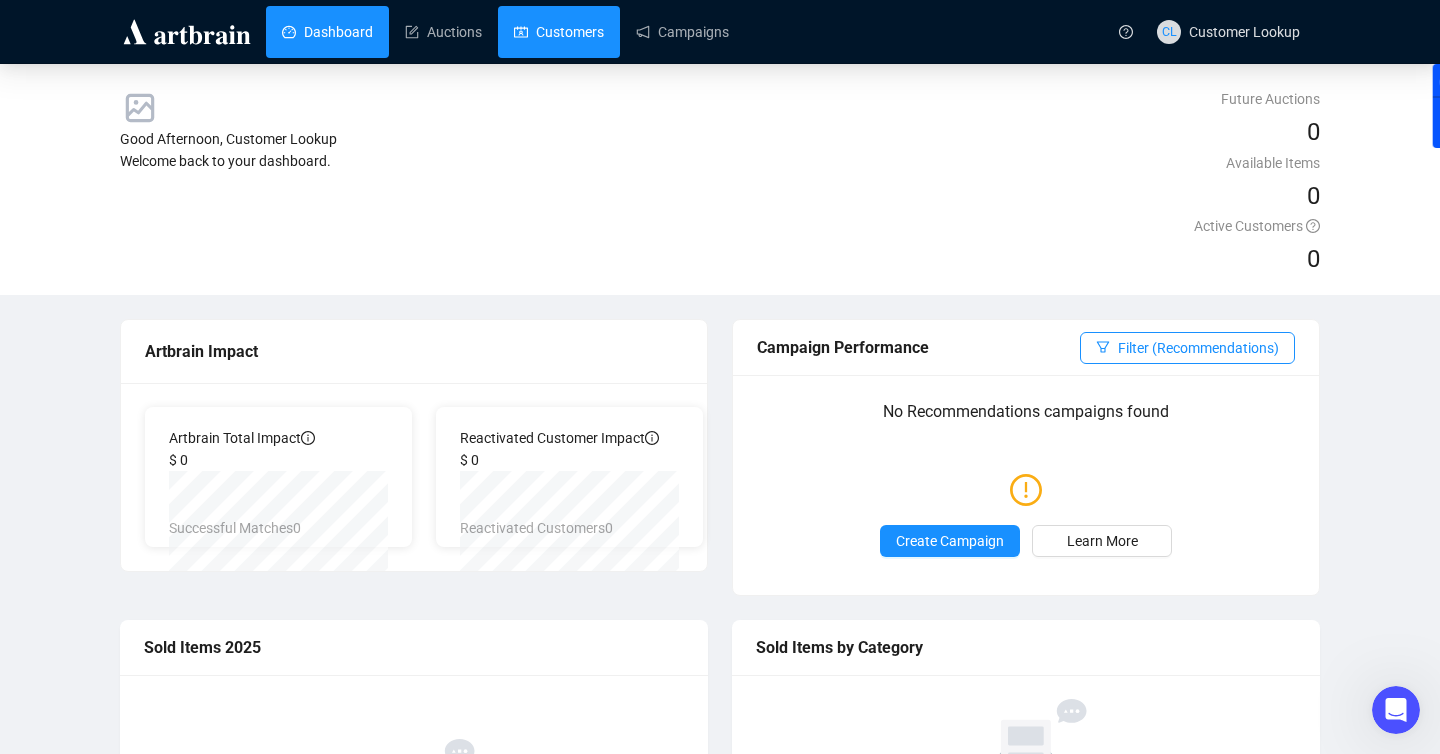 click on "Customers" at bounding box center [559, 32] 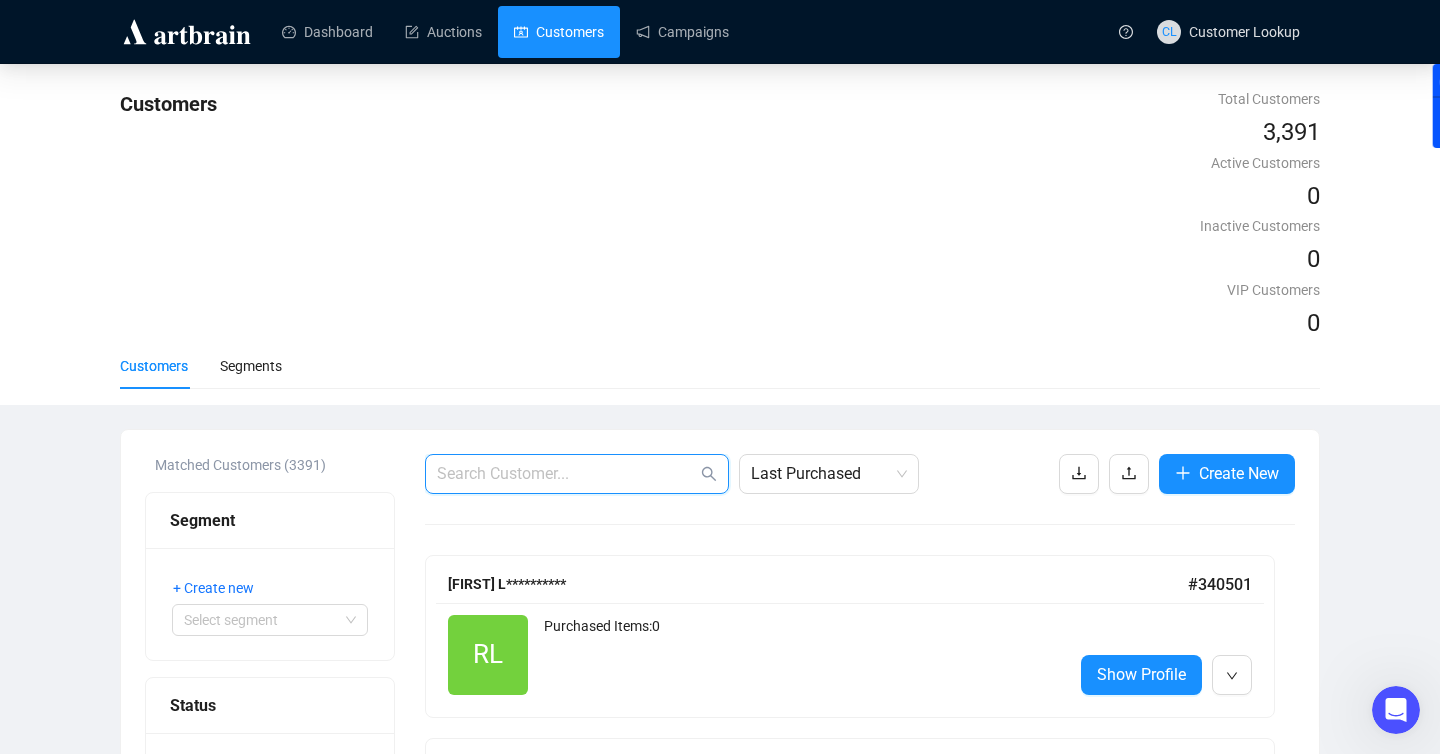 click at bounding box center (567, 474) 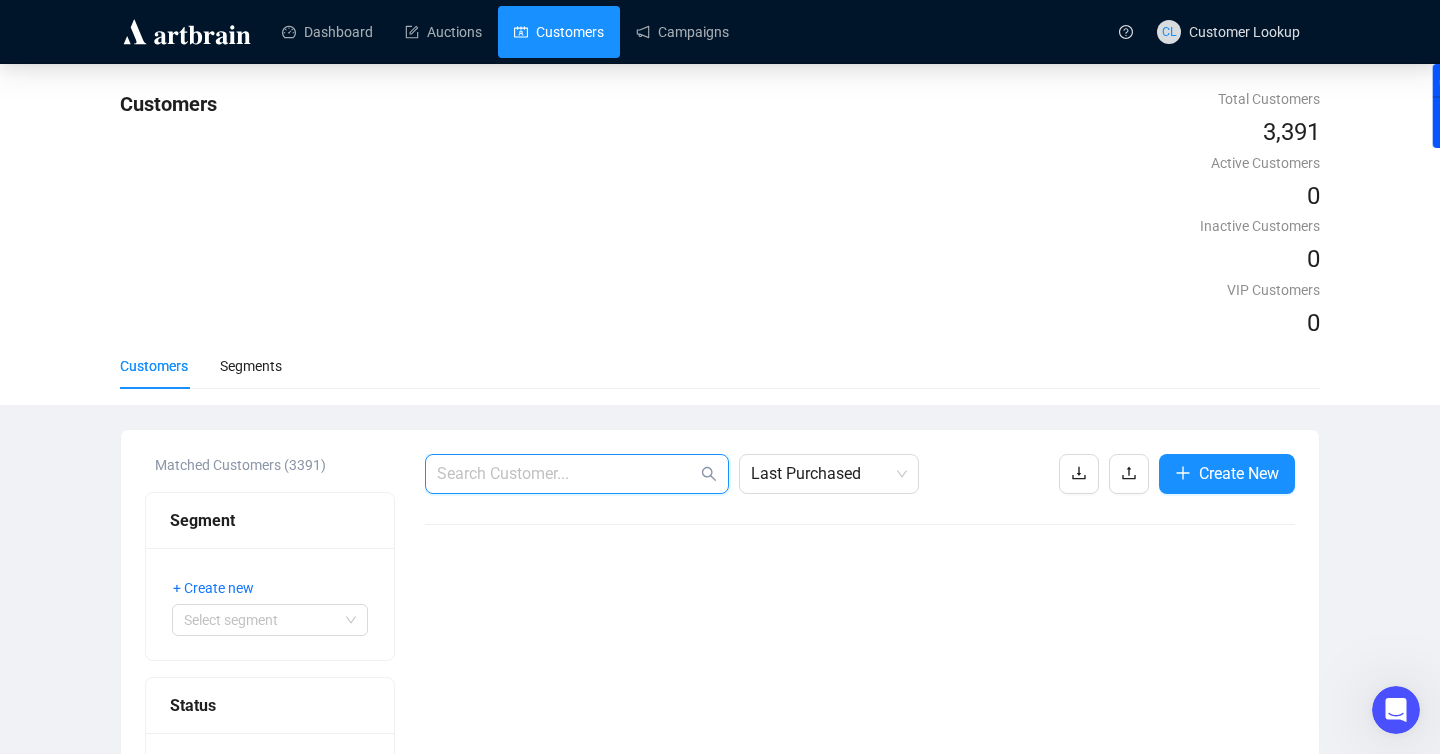 scroll, scrollTop: 0, scrollLeft: 0, axis: both 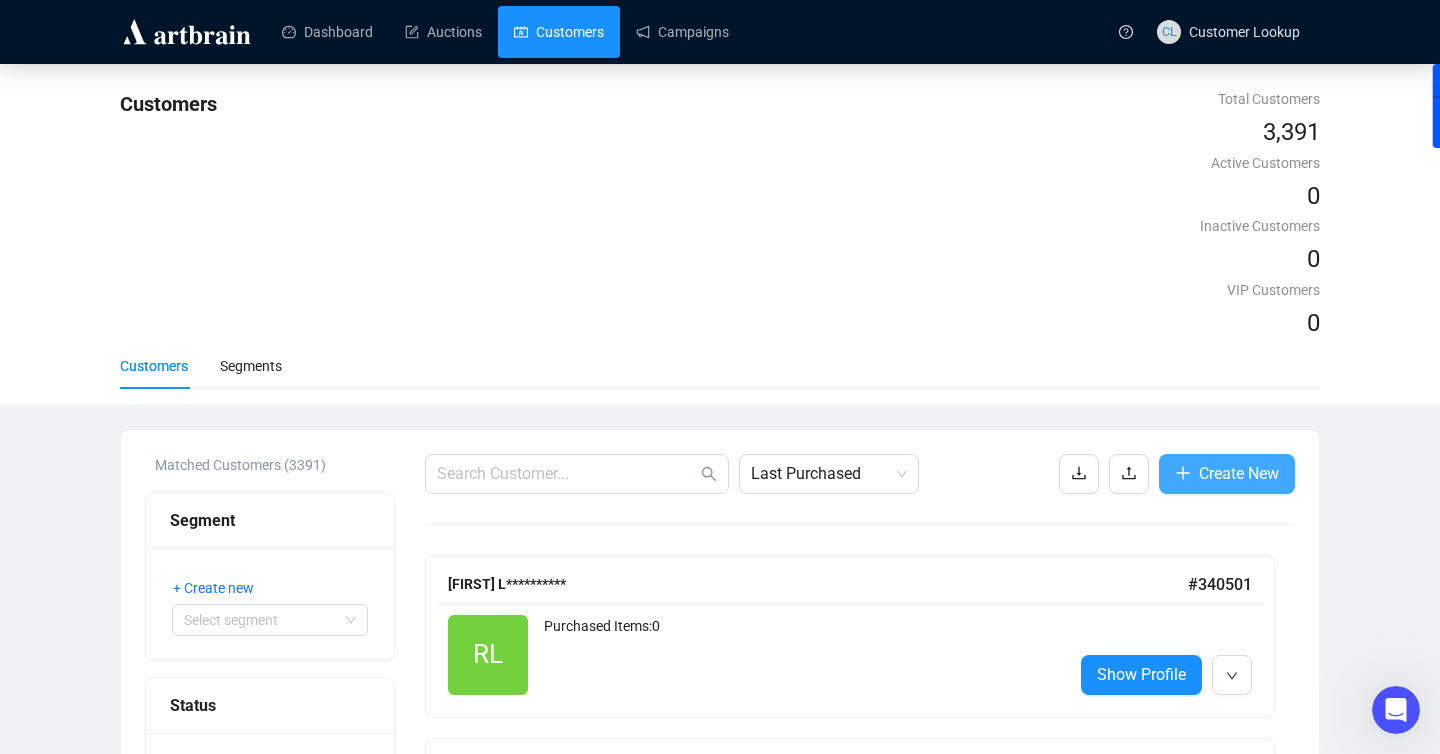click on "Create New" at bounding box center (1239, 473) 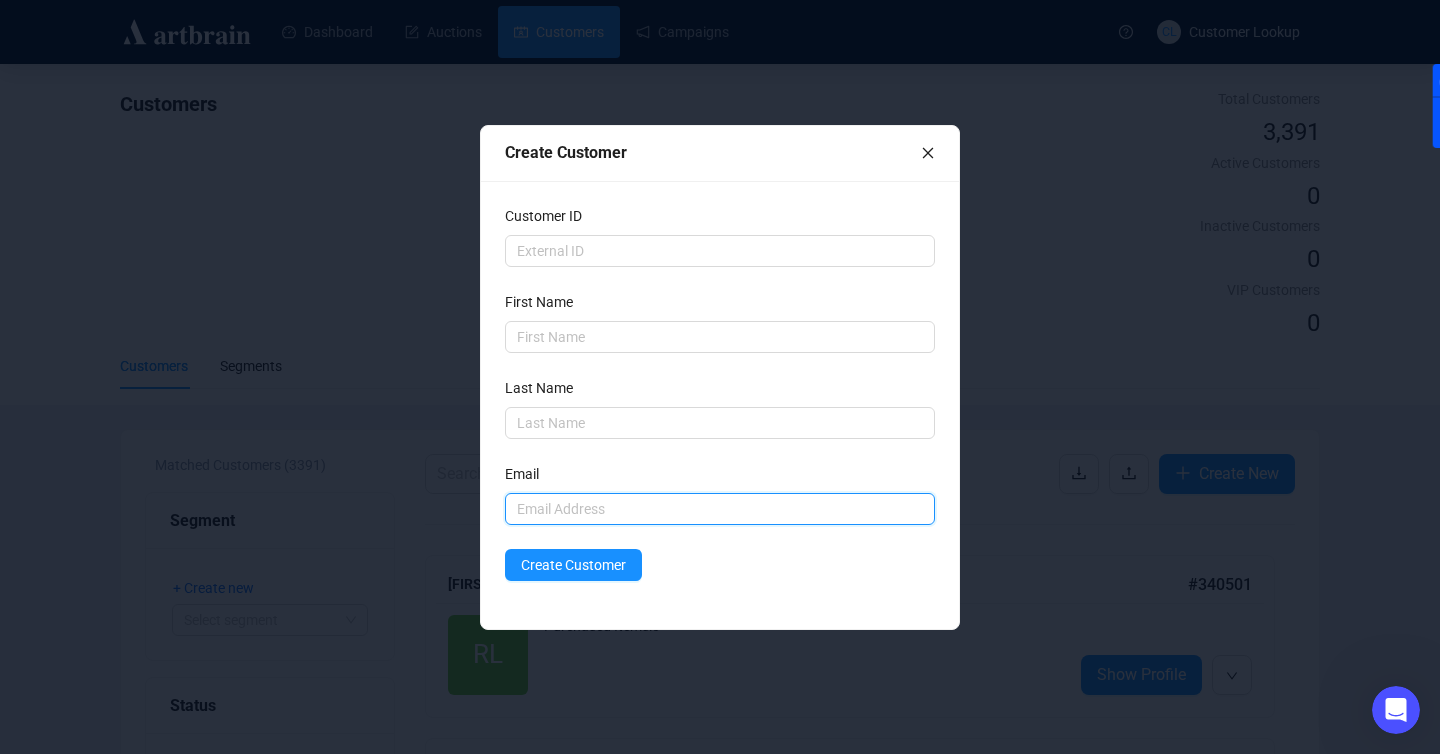 click at bounding box center (720, 509) 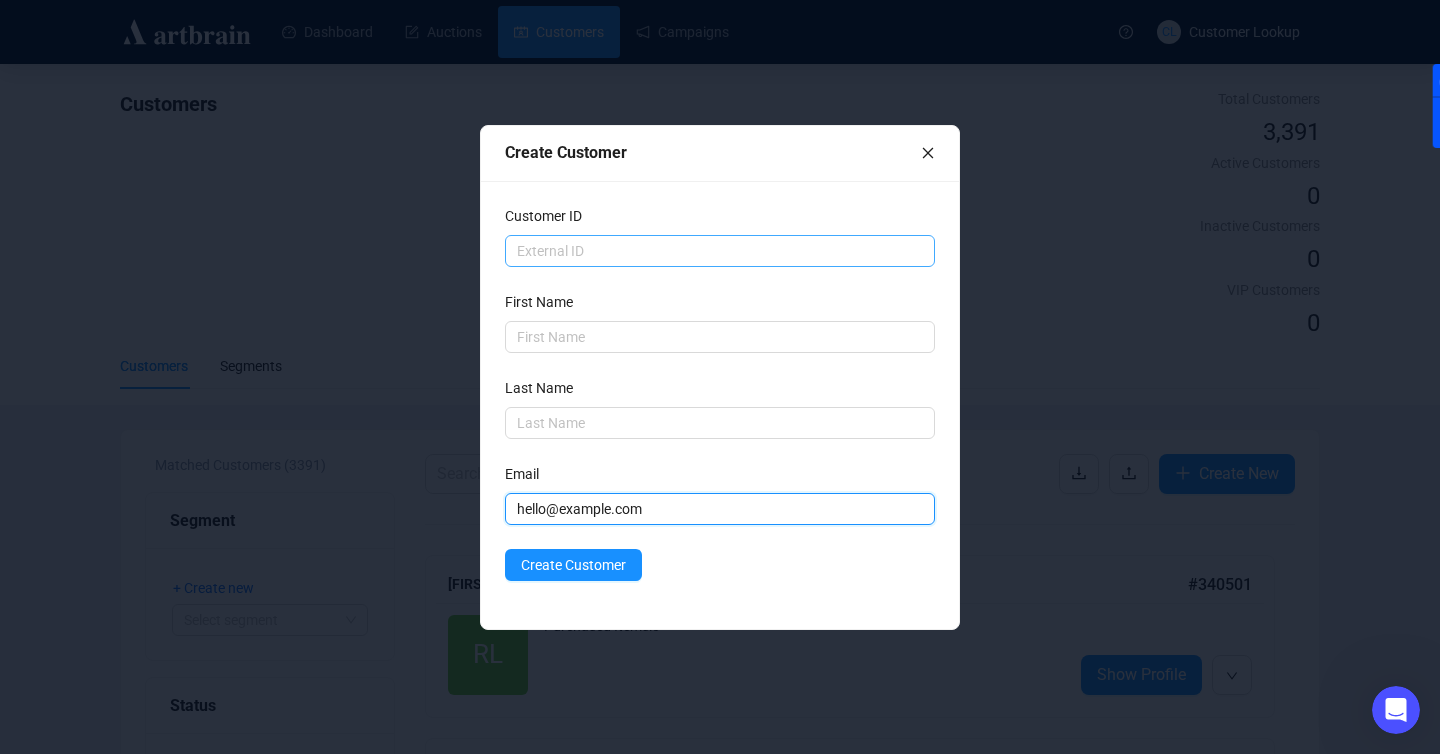 type on "hello@example.com" 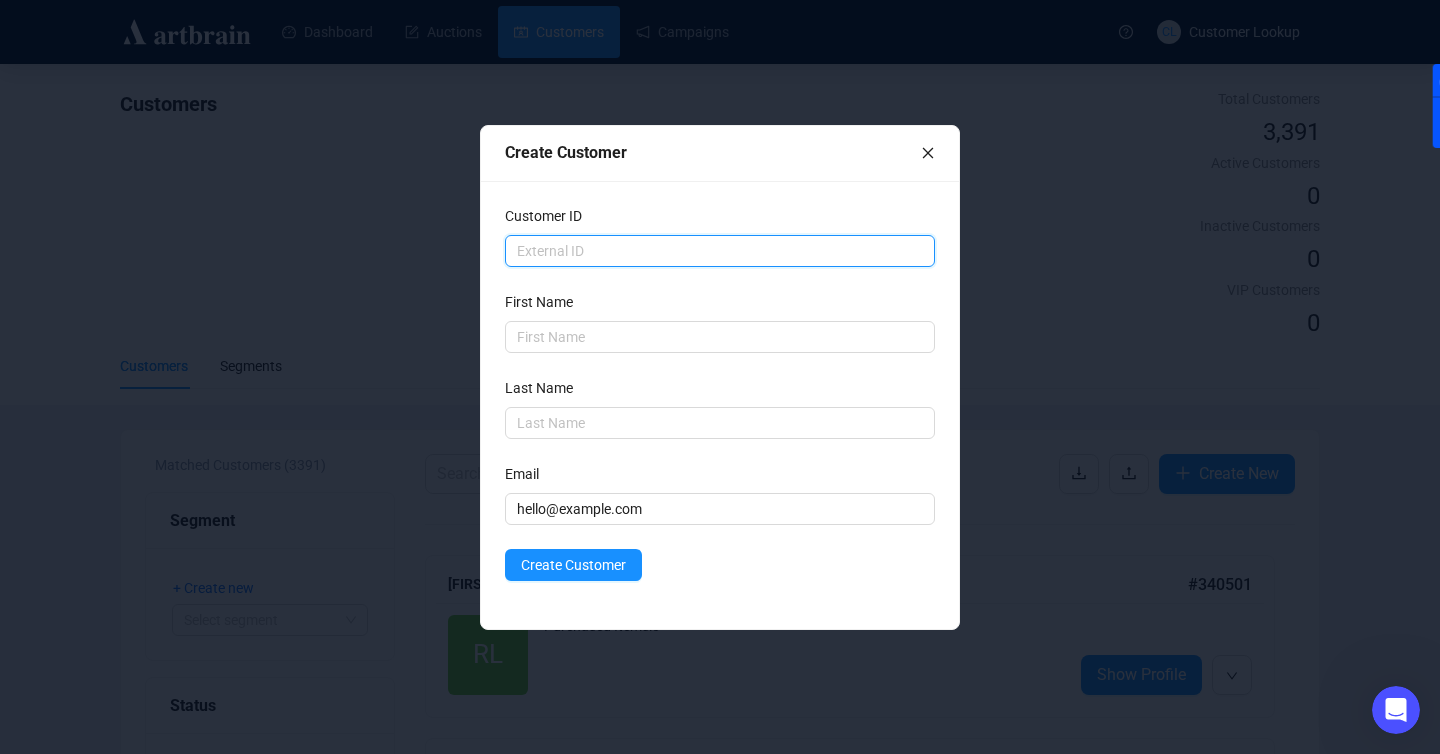 click at bounding box center [720, 251] 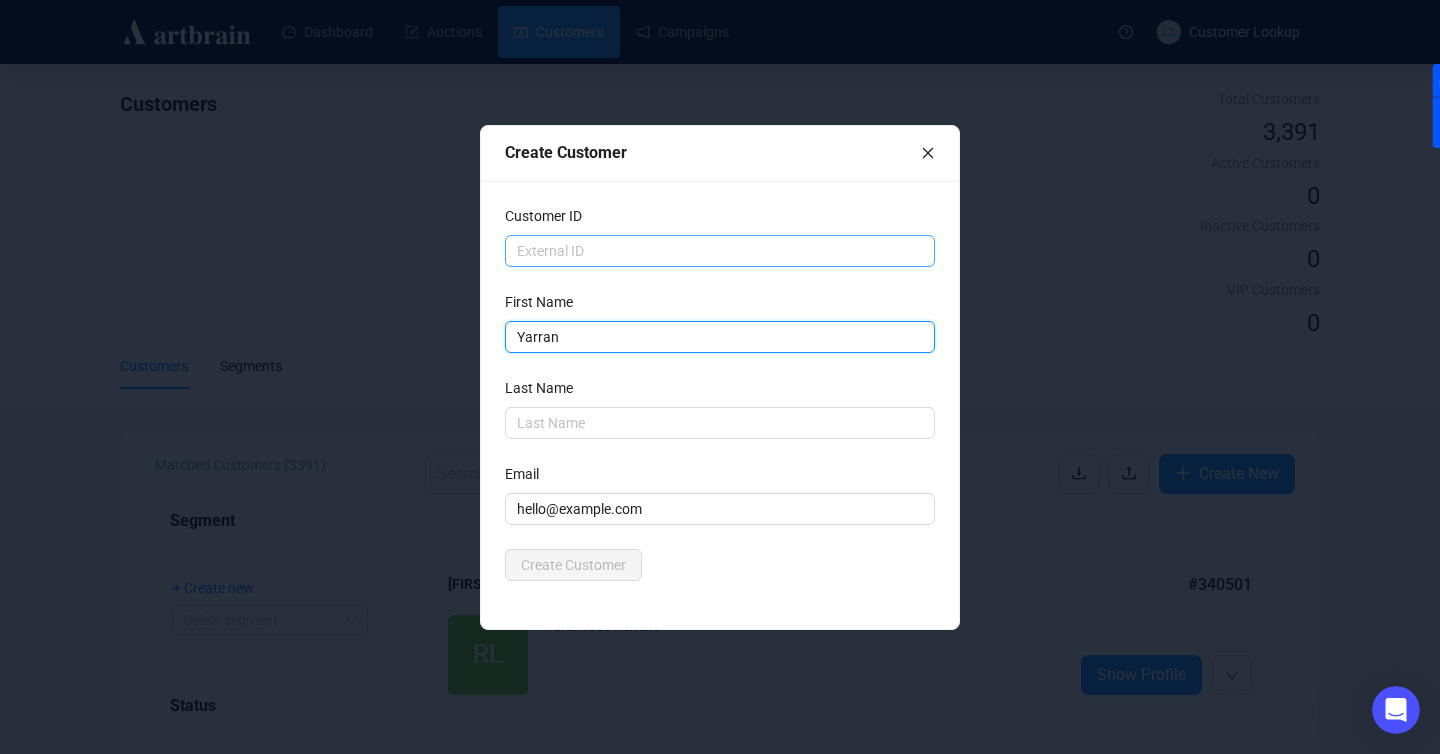 type on "Yarran" 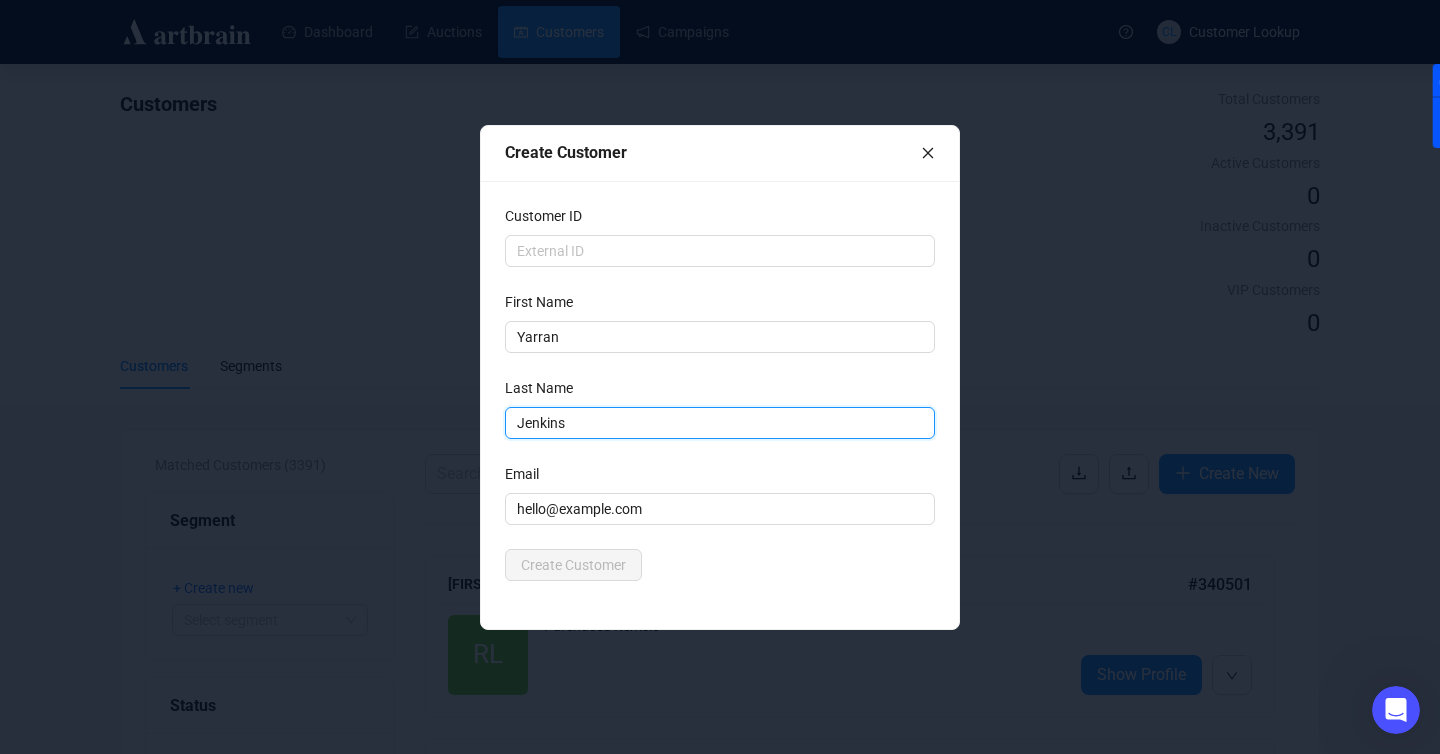type on "Jenkins" 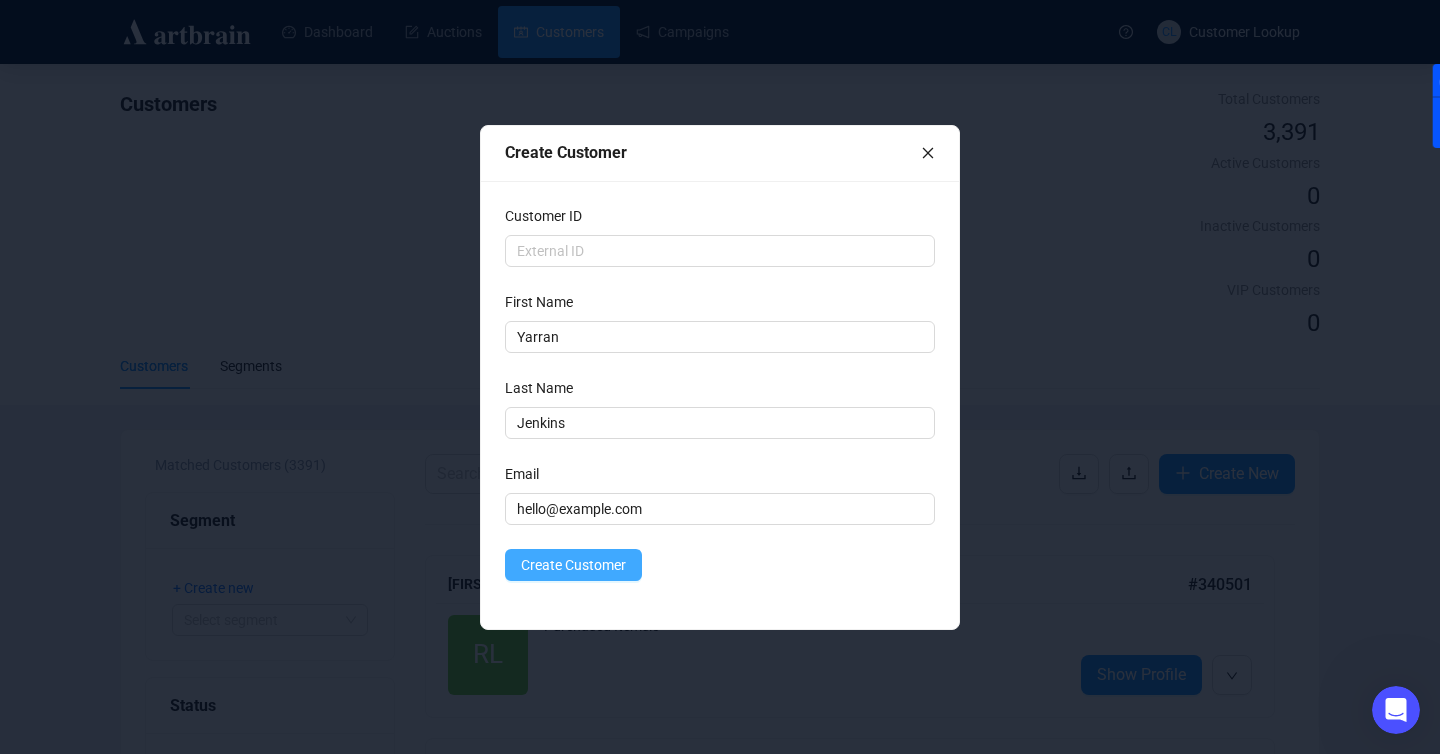 click on "Create Customer" at bounding box center (573, 565) 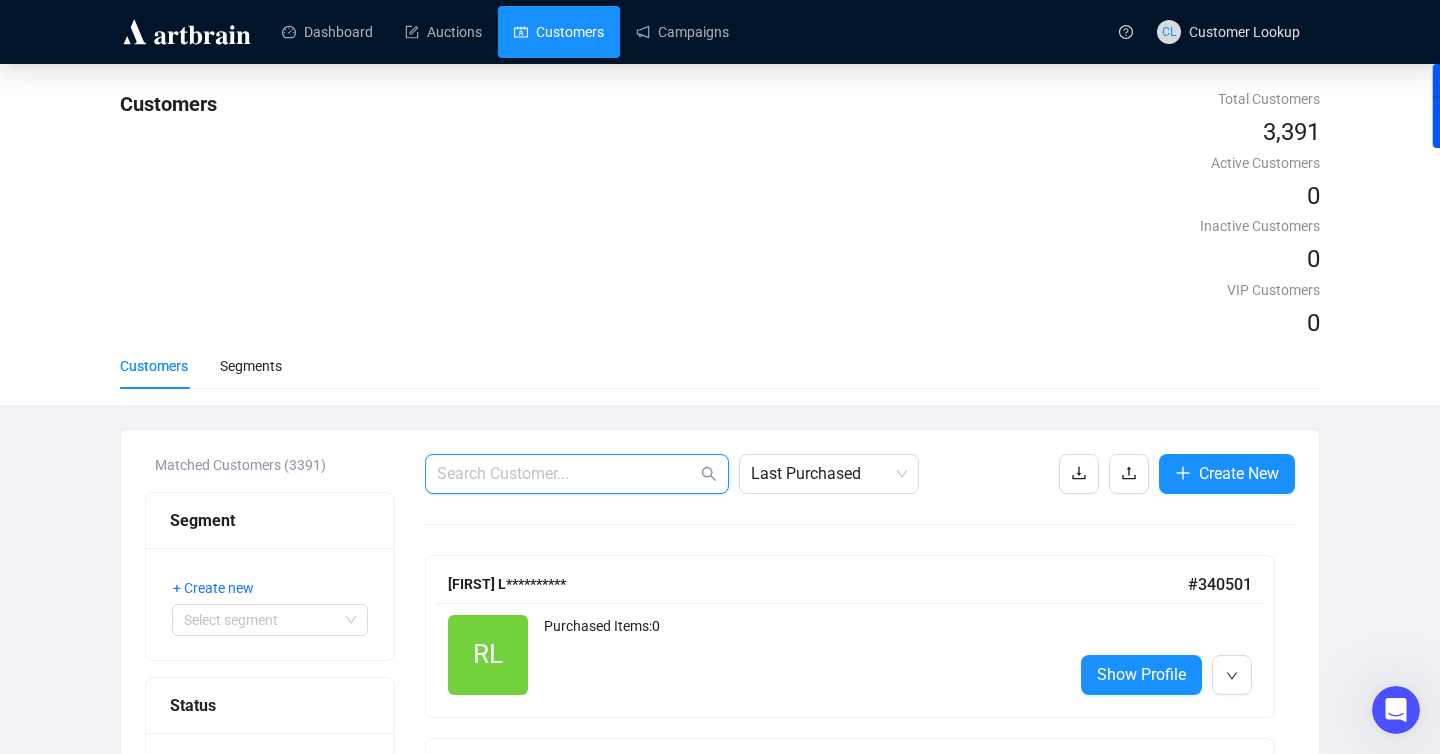 click at bounding box center [567, 474] 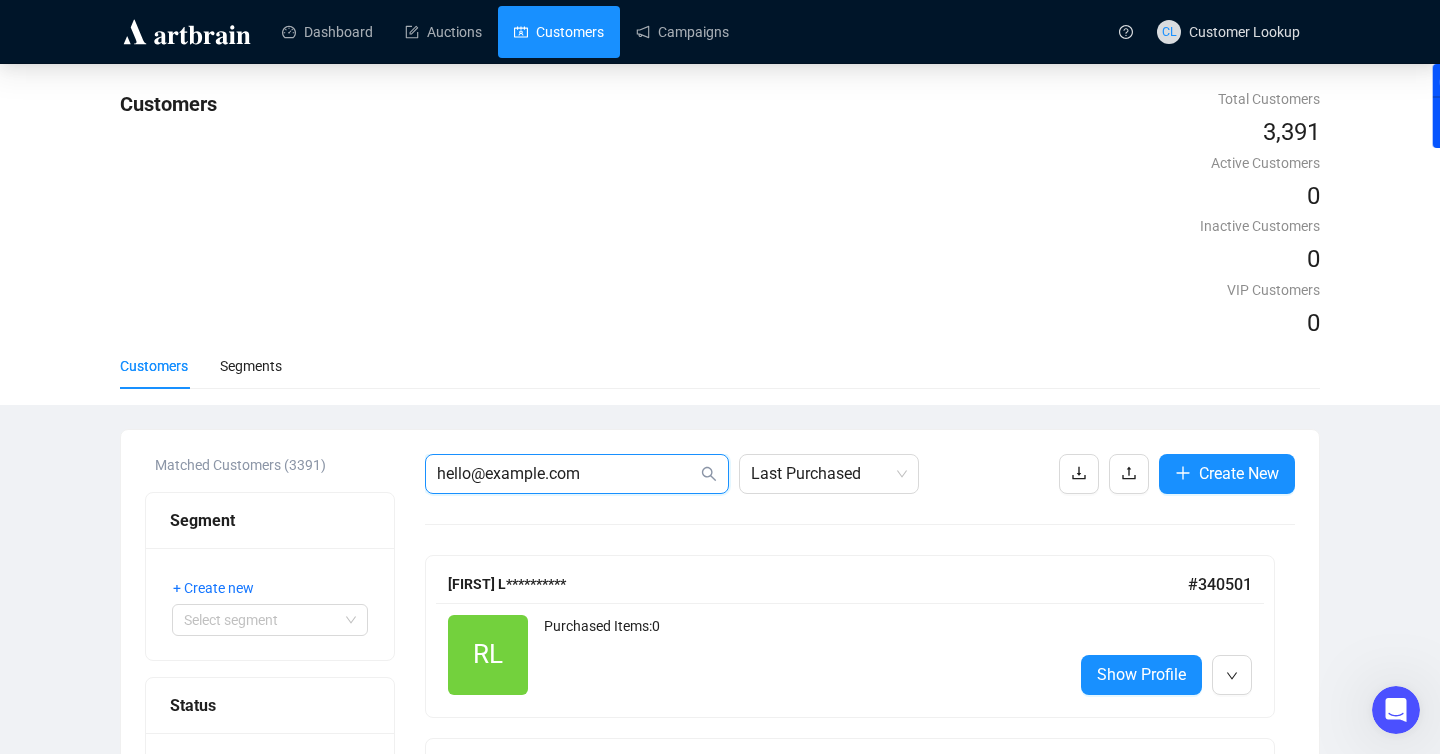 scroll, scrollTop: 0, scrollLeft: 3, axis: horizontal 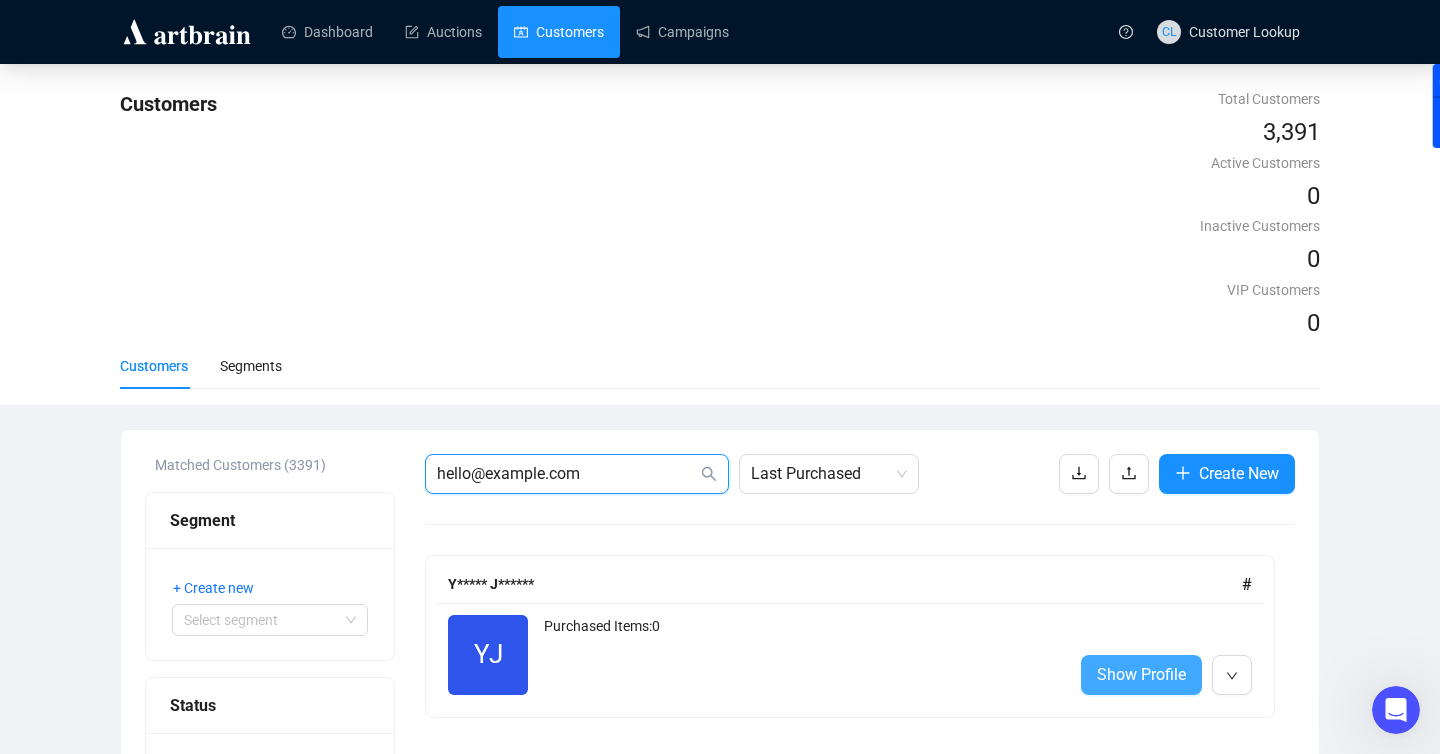 type on "hello@example.com" 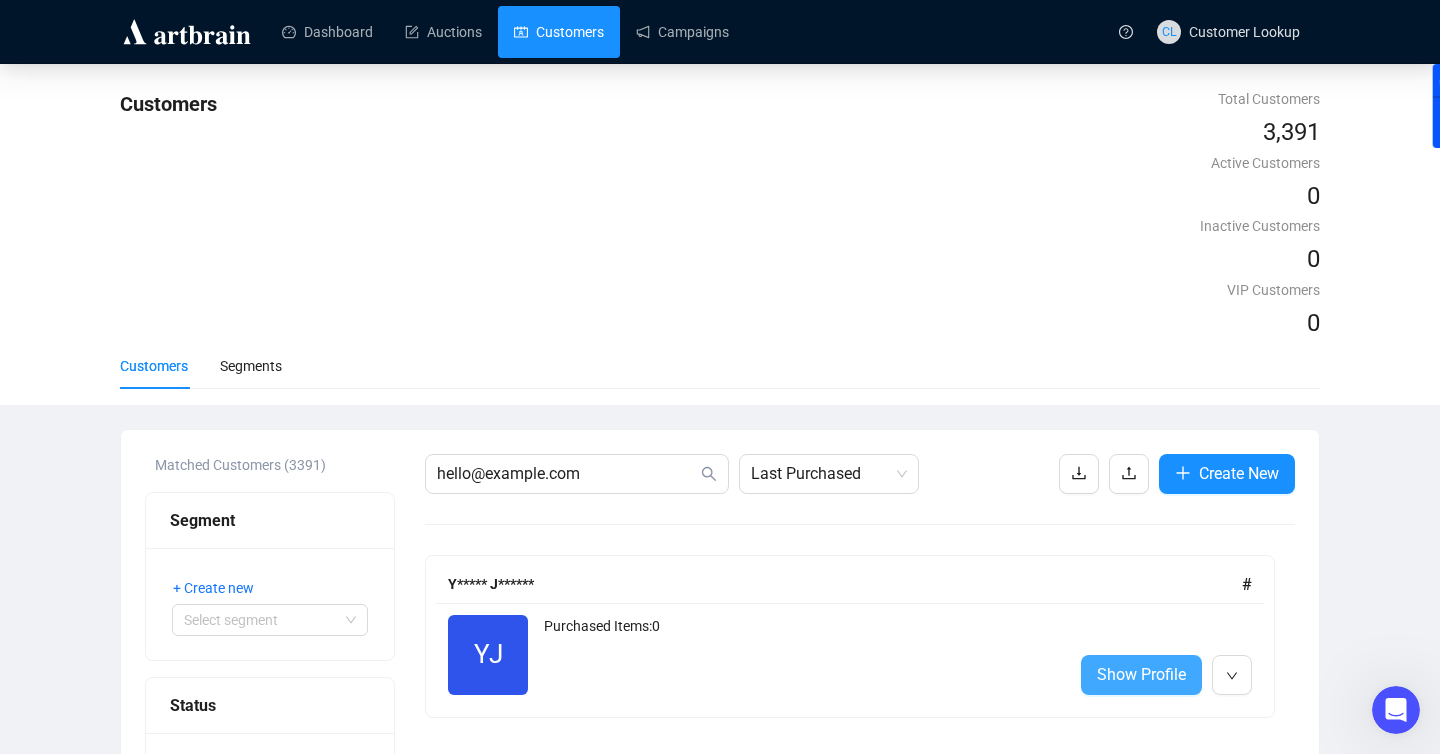click on "Show Profile" at bounding box center (1141, 674) 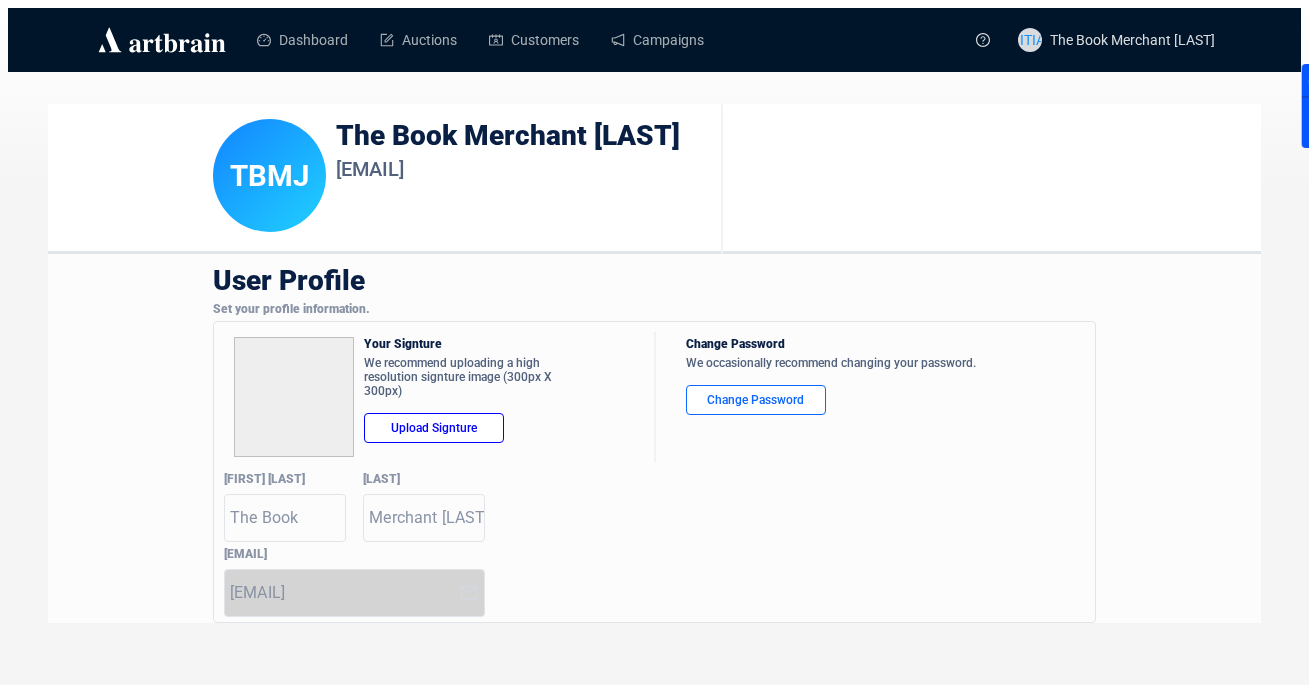 scroll, scrollTop: 0, scrollLeft: 0, axis: both 